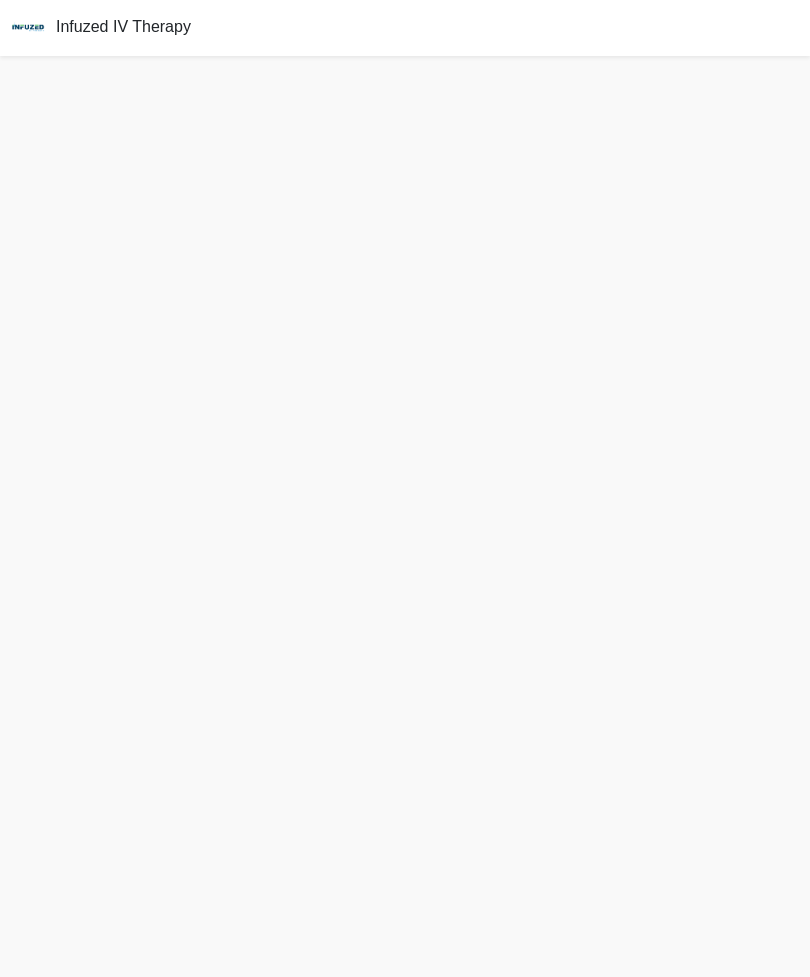 scroll, scrollTop: 70, scrollLeft: 0, axis: vertical 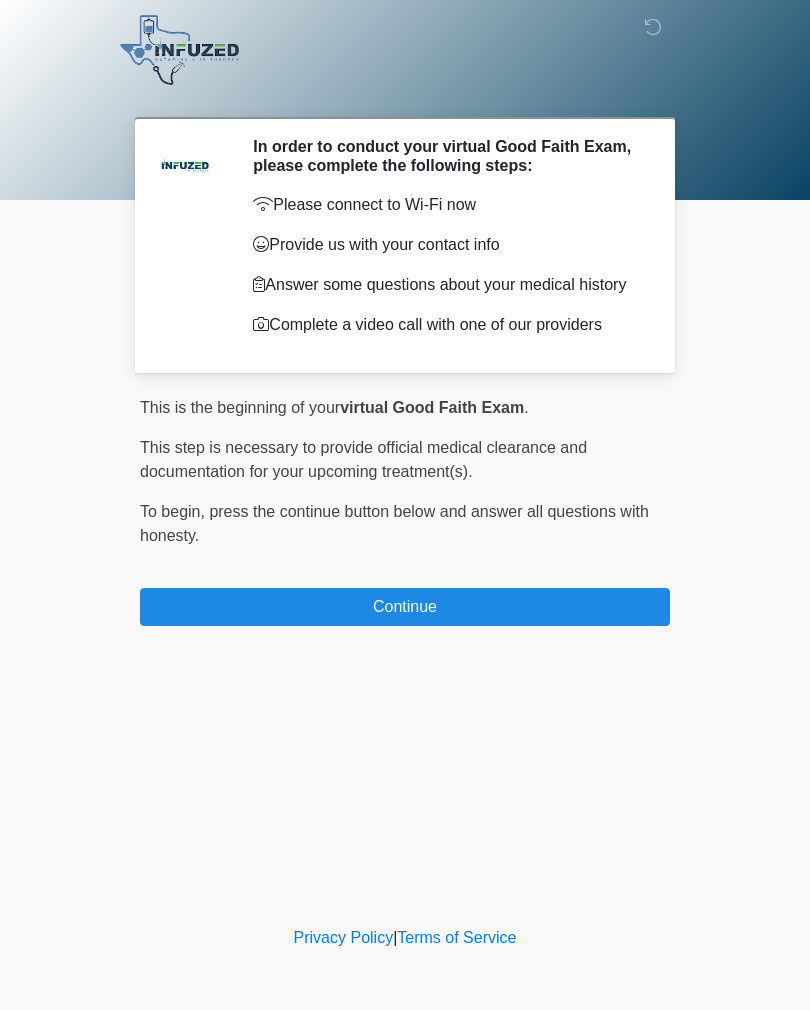 click on "Continue" at bounding box center [405, 607] 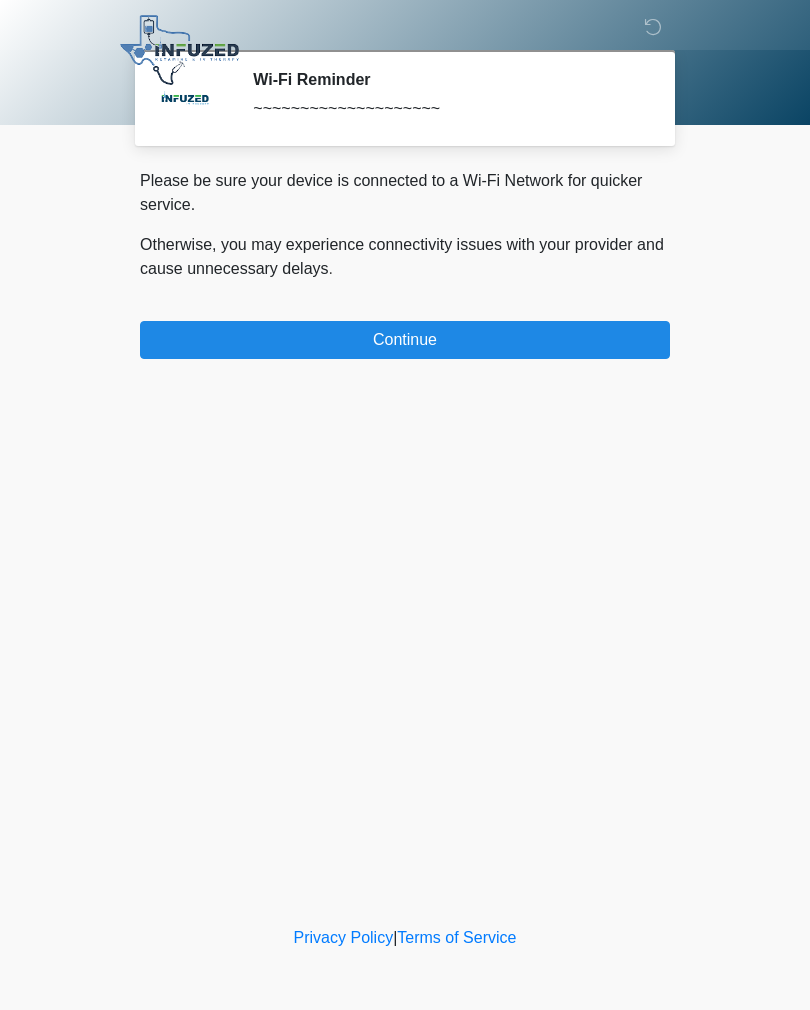 click on "Continue" at bounding box center [405, 340] 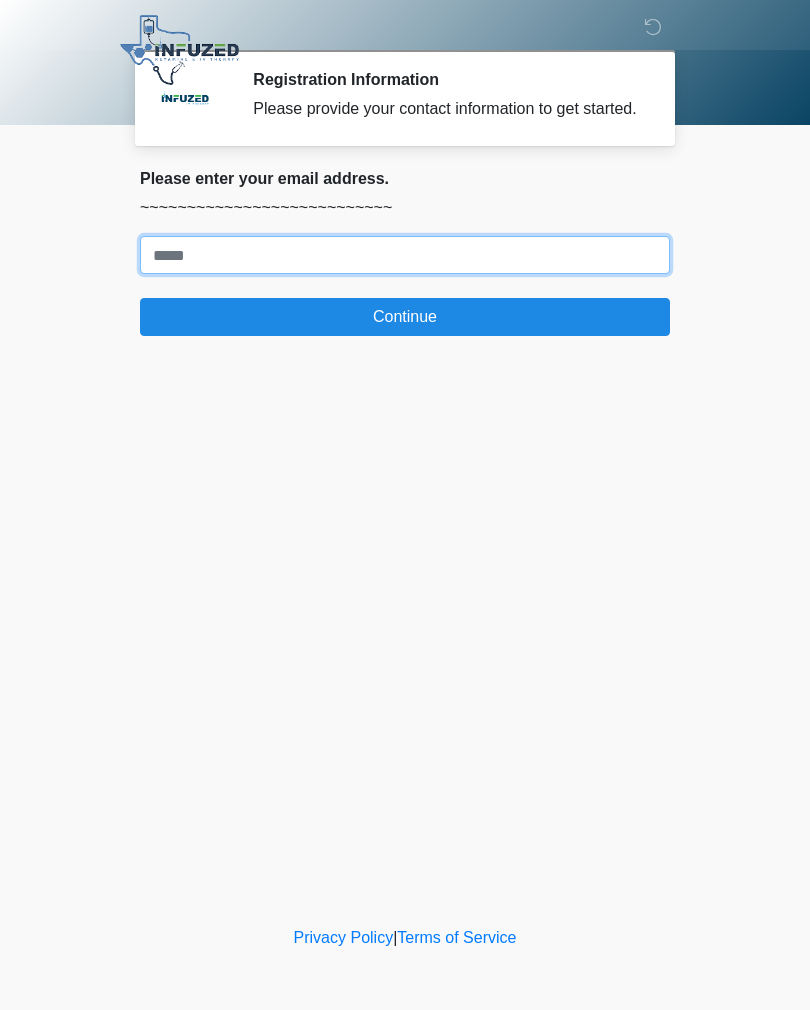 click on "Where should we email your treatment plan?" at bounding box center [405, 255] 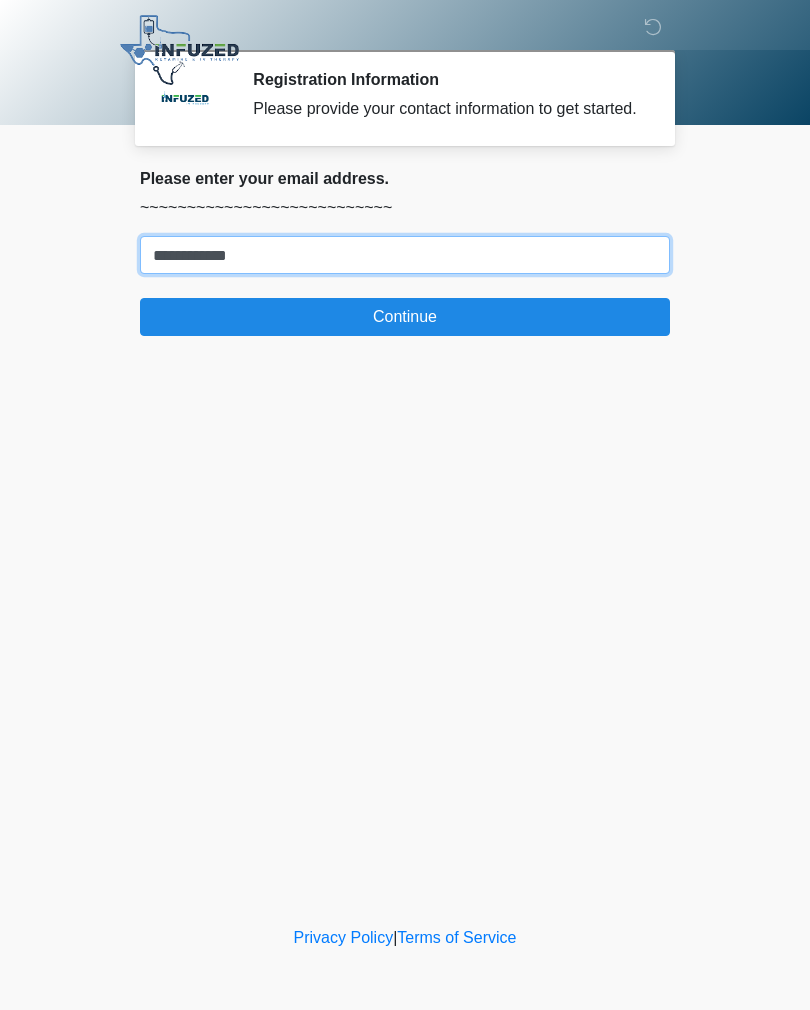type on "**********" 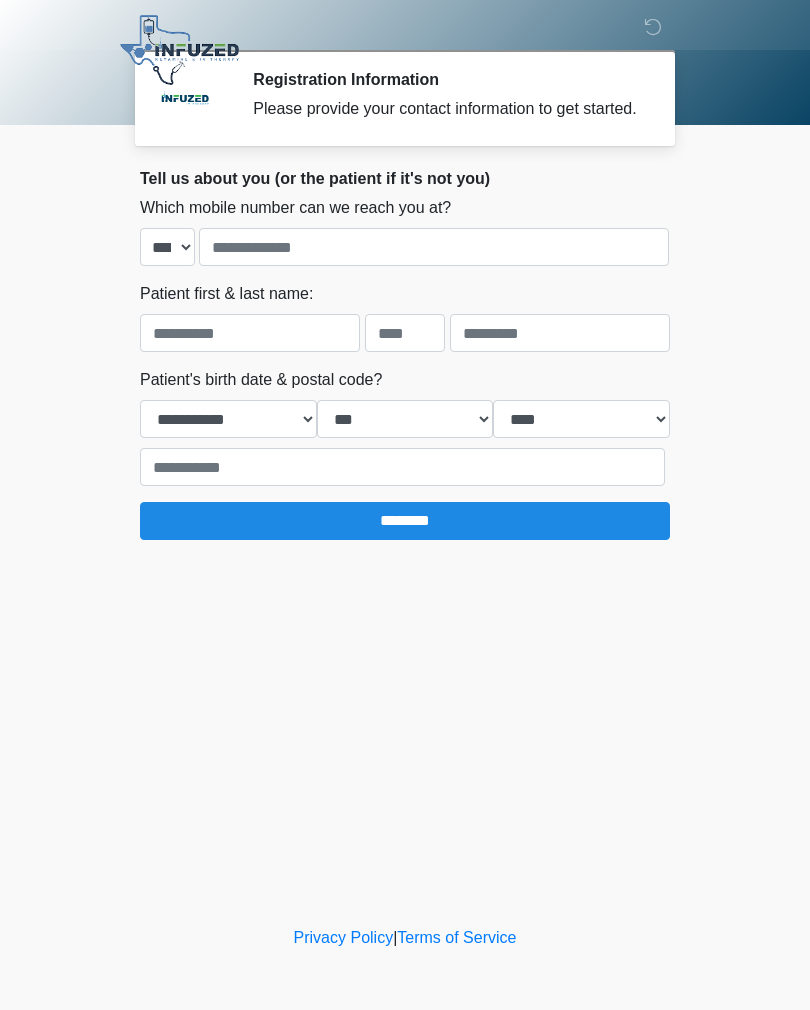 click on "Tell us about you (or the patient if it's not you)
Where should we email your treatment plan?
[EMAIL]
Which mobile number can we reach you at?
[PHONE]
[PHONE]
[PHONE]
[PHONE]
[PHONE]
[PHONE]
[PHONE]
[PHONE]
[PHONE]
[PHONE]
[PHONE]
[PHONE]
Patient first & last name:
Patient's
birth date &
postal code?
[DATE]
[POSTAL_CODE]
[POSTAL_CODE]
[POSTAL_CODE]
[POSTAL_CODE]
[POSTAL_CODE]
[POSTAL_CODE]
[POSTAL_CODE]
[POSTAL_CODE]
[POSTAL_CODE]
[POSTAL_CODE]
[POSTAL_CODE]
[POSTAL_CODE]
[POSTAL_CODE]
[POSTAL_CODE]
[POSTAL_CODE]
[POSTAL_CODE]
[POSTAL_CODE]
[POSTAL_CODE]
[POSTAL_CODE]
[POSTAL_CODE]
[POSTAL_CODE]" at bounding box center (405, 354) 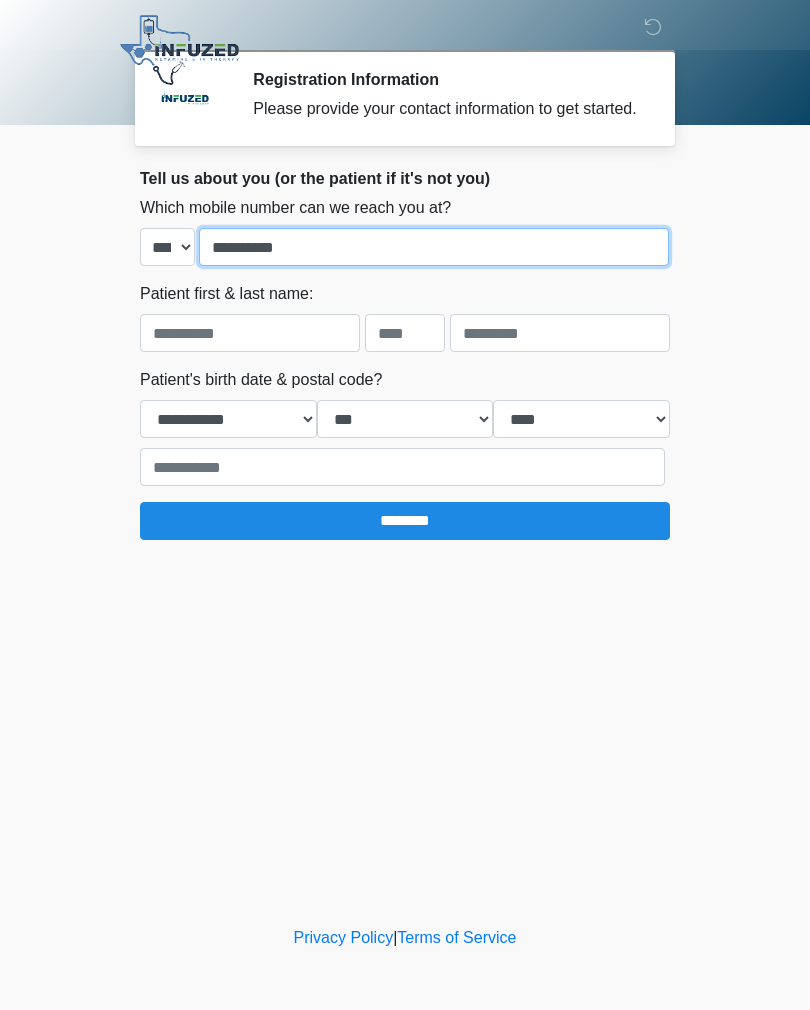 type on "**********" 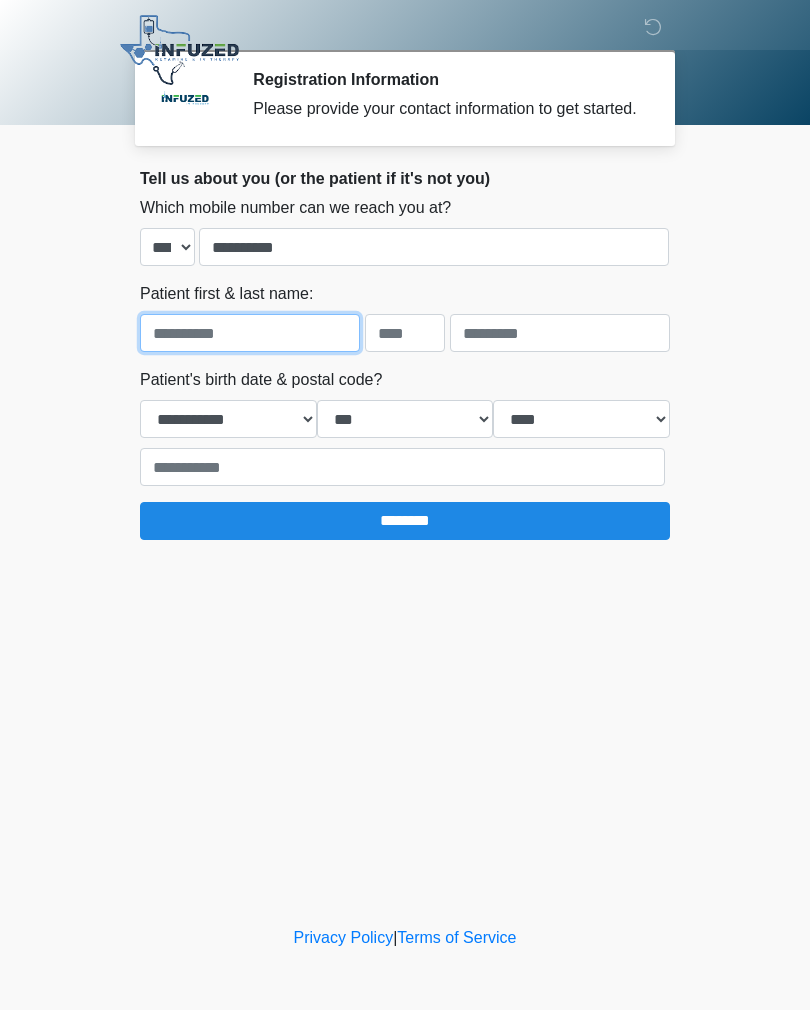 click at bounding box center (250, 333) 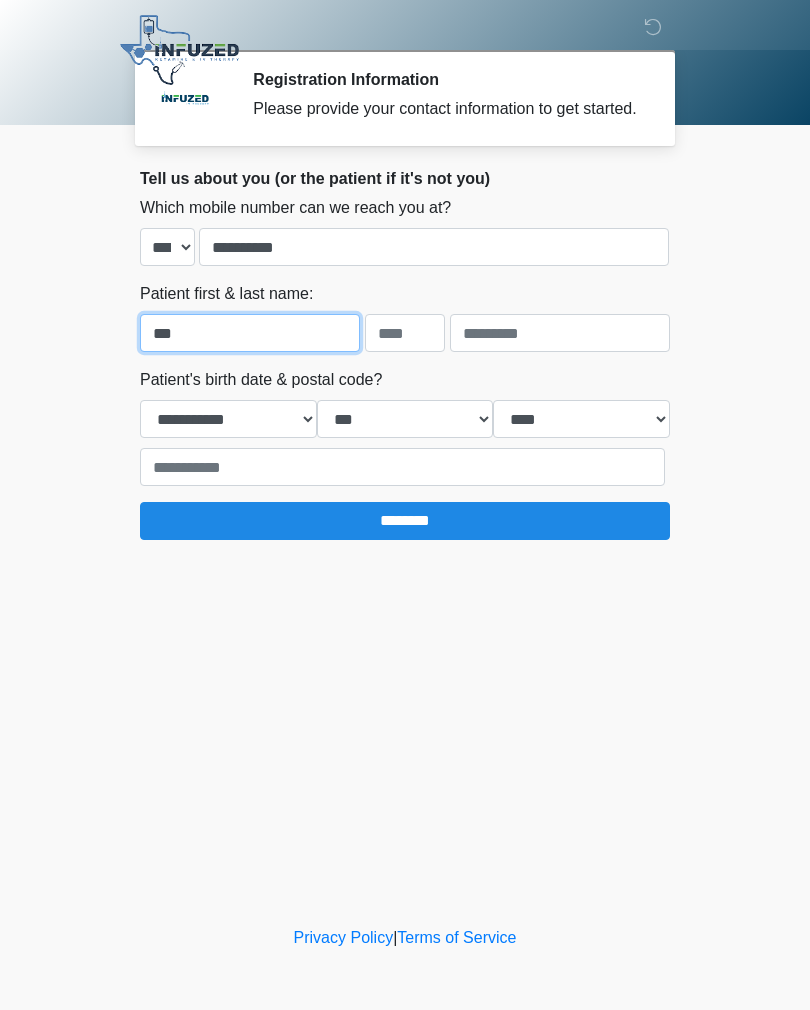 type on "***" 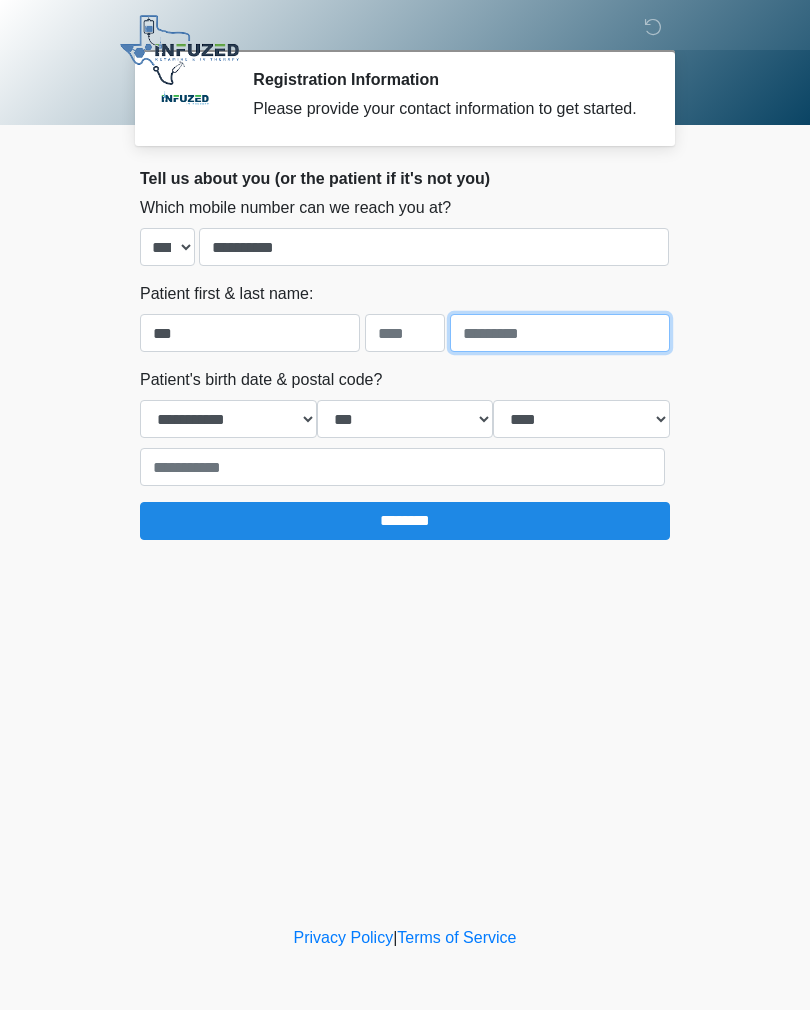 click at bounding box center [560, 333] 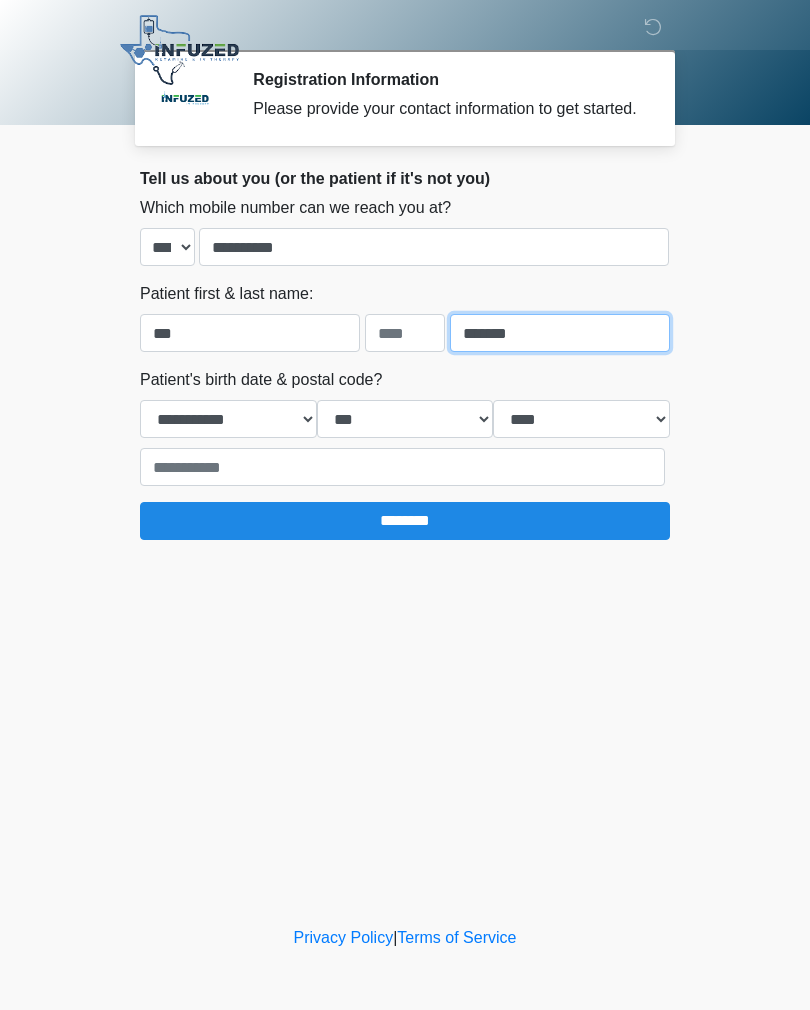 type on "*******" 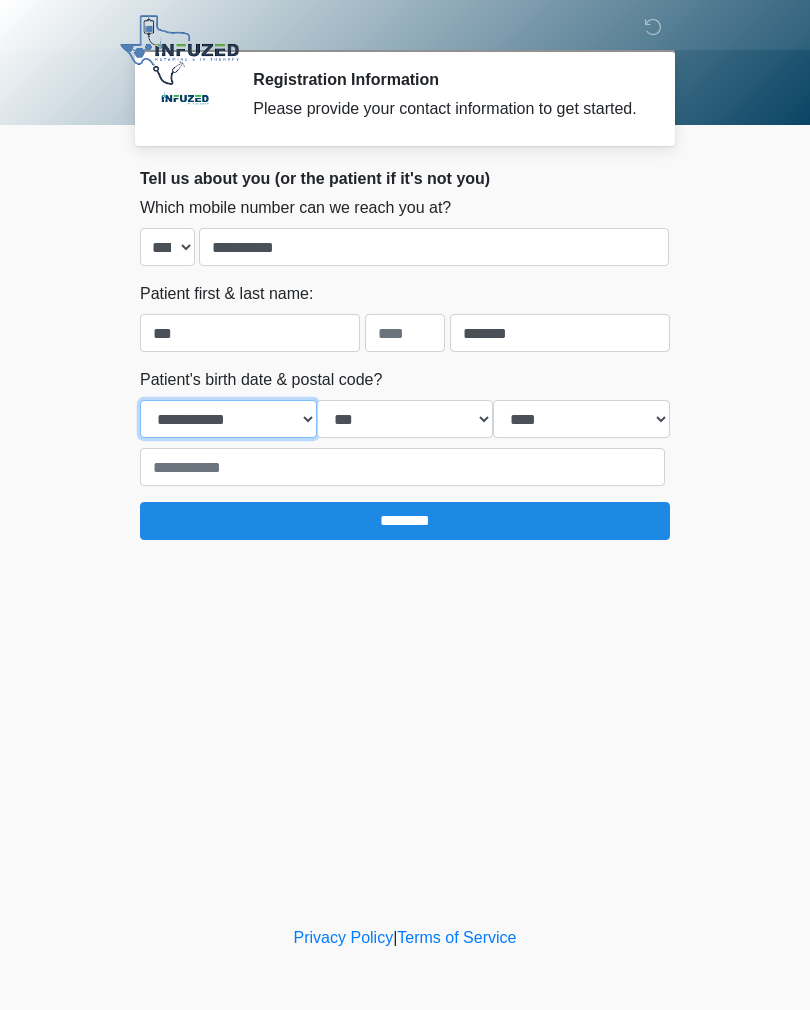 click on "**********" at bounding box center [228, 419] 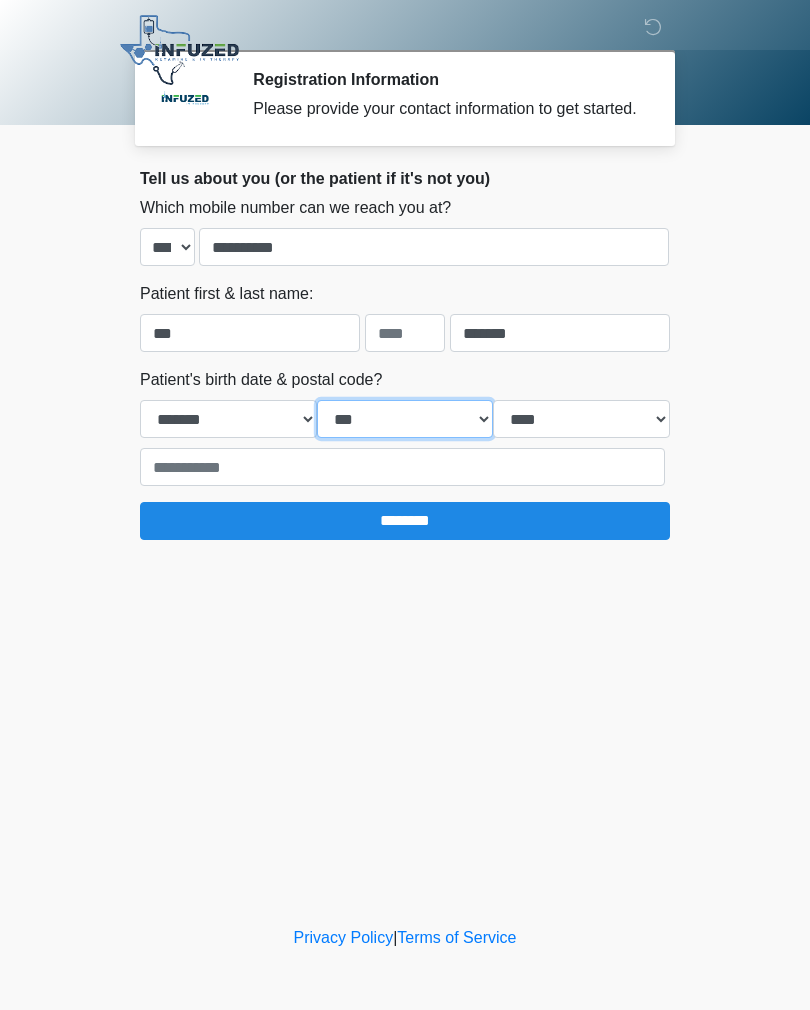 click on "***
*
*
*
*
*
*
*
*
*
**
**
**
**
**
**
**
**
**
**
**
**
**
**
**
**
**
**
**
**
**
**" at bounding box center (405, 419) 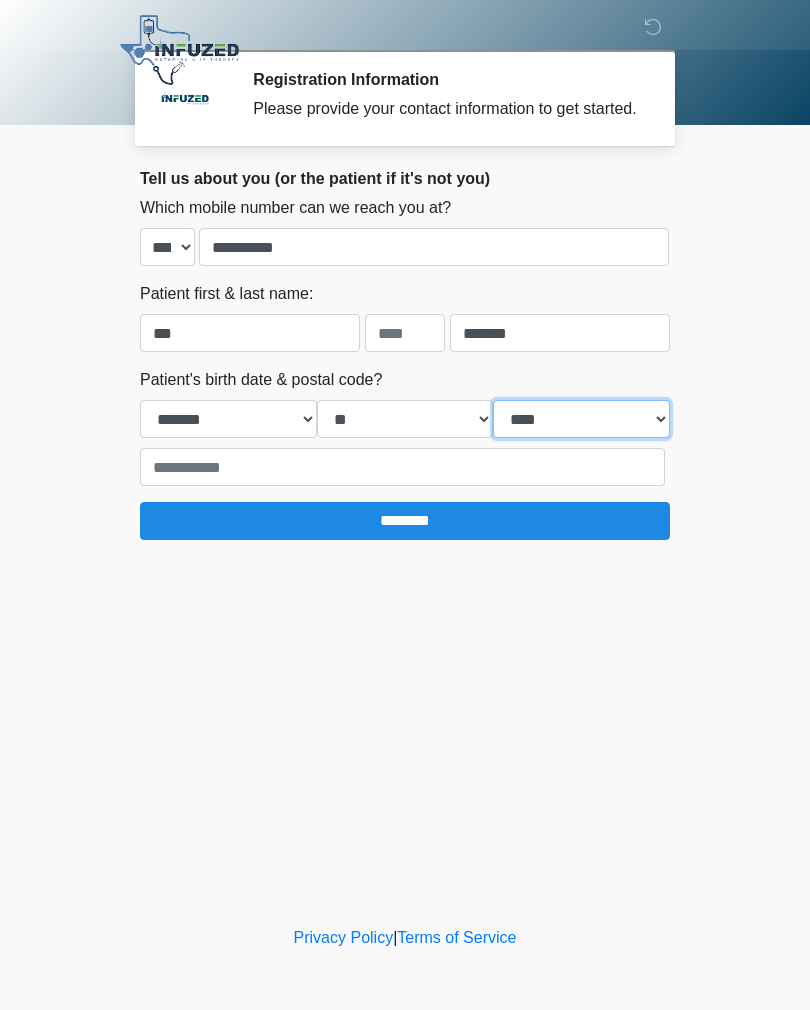 click on "****
****
****
****
****
****
****
****
****
****
****
****
****
****
****
****
****
****
****
****
****
****
****
****
****
****
****
****
****
****
****
****
****
****
****
****
****
****
****
****
****
****
****
****
****
****
****
****
****
****
****
****
****
****
****
****
****
****
****
****
****
****
****
****
****
****
****
****
****
****
****
****
****
****
****
****
****
****
****
****
****
****
****
****
****
****
****
****
****
****
****
****
****
****
****
****
****
****
****
****
****
****" at bounding box center [581, 419] 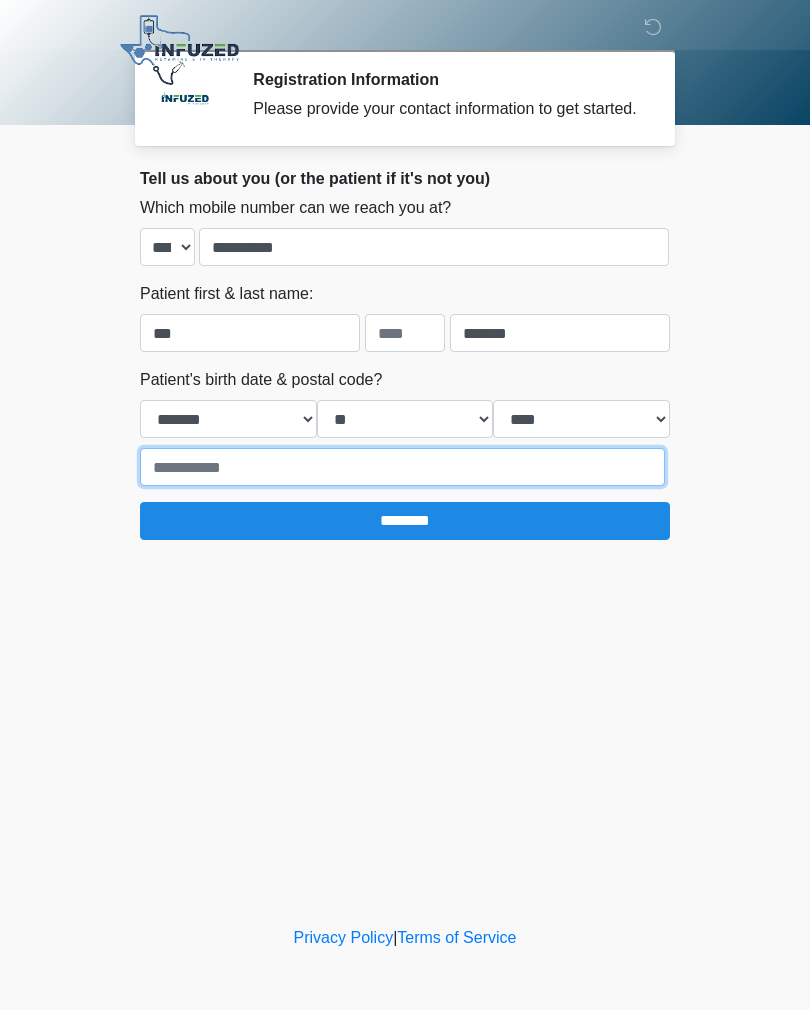 click at bounding box center [402, 467] 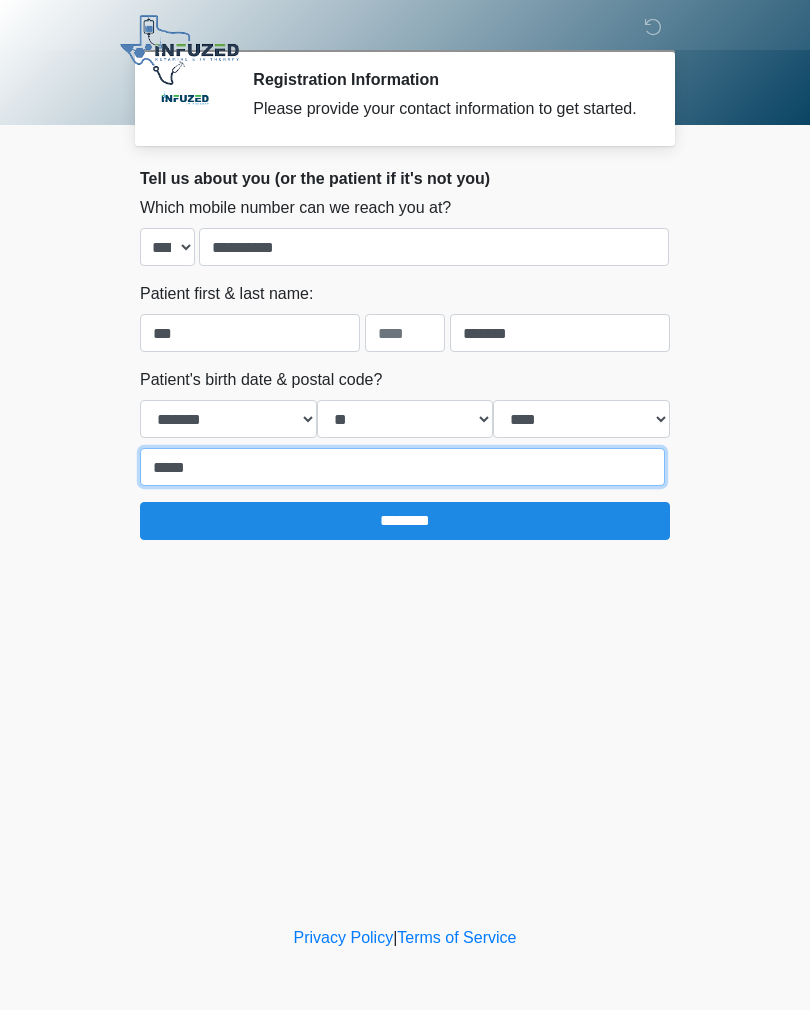 type on "*****" 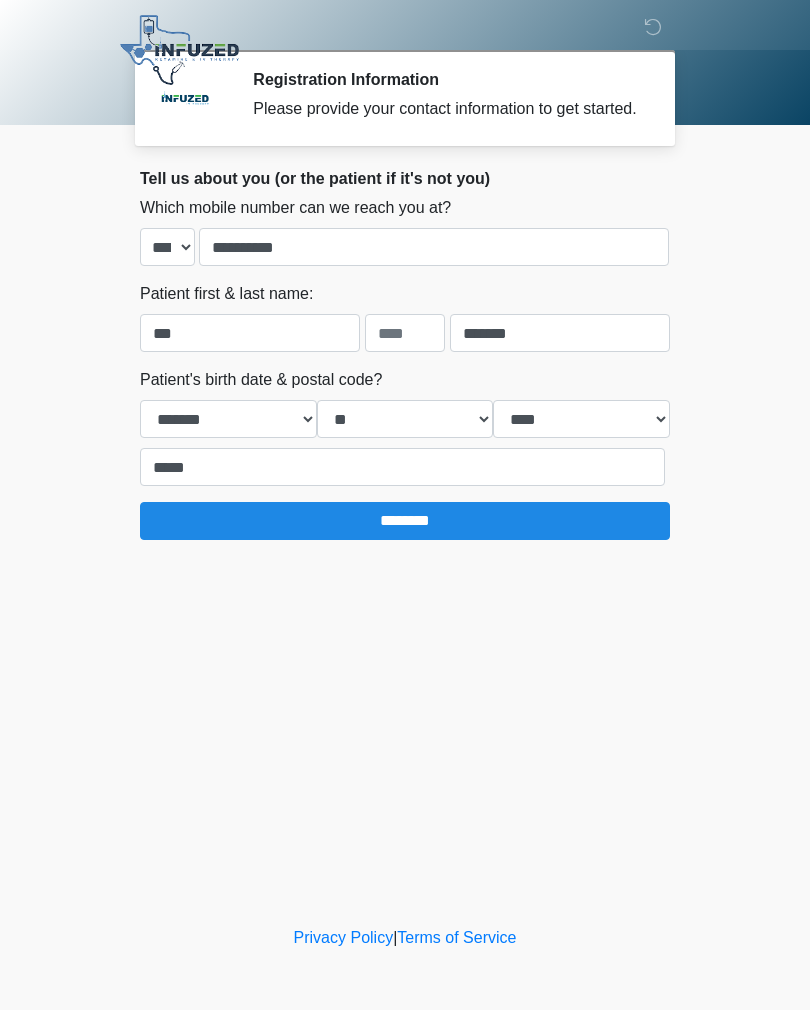 click on "********" at bounding box center [405, 521] 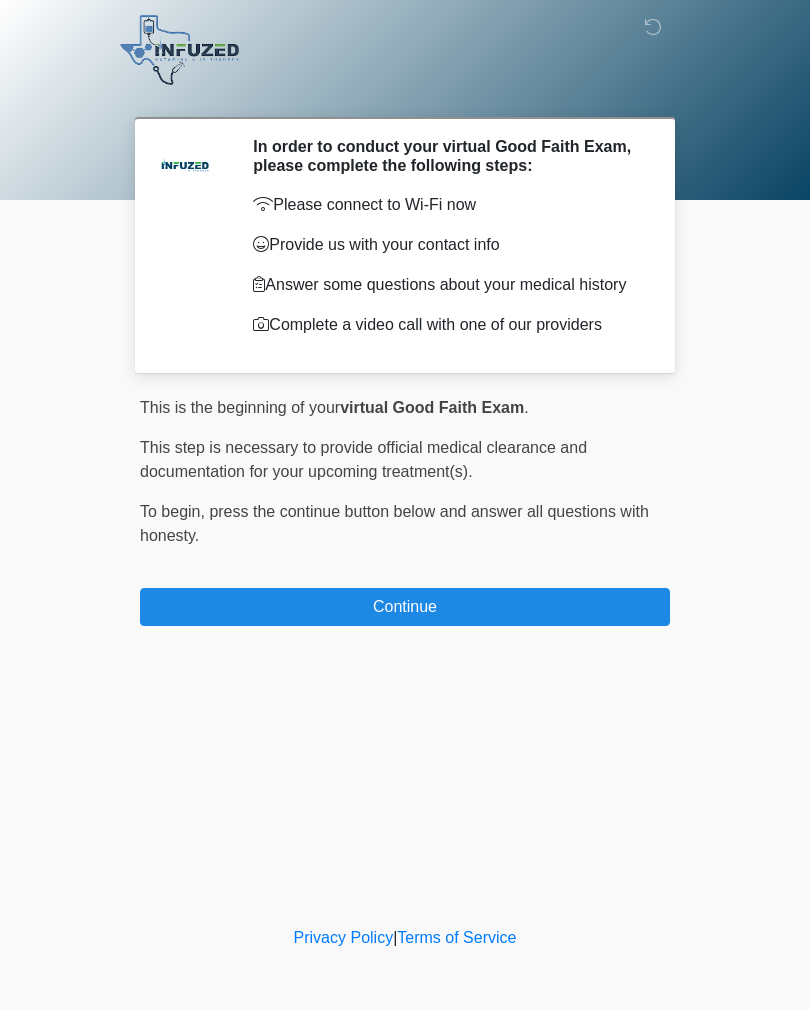 scroll, scrollTop: 0, scrollLeft: 0, axis: both 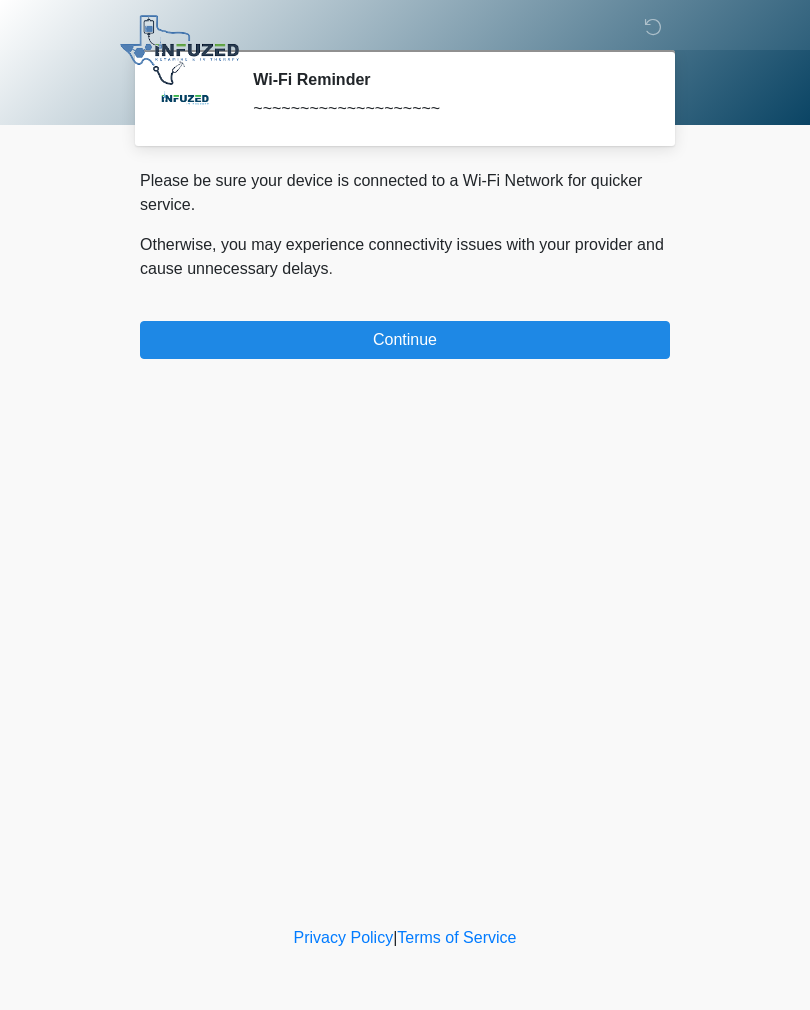 click on "Continue" at bounding box center (405, 340) 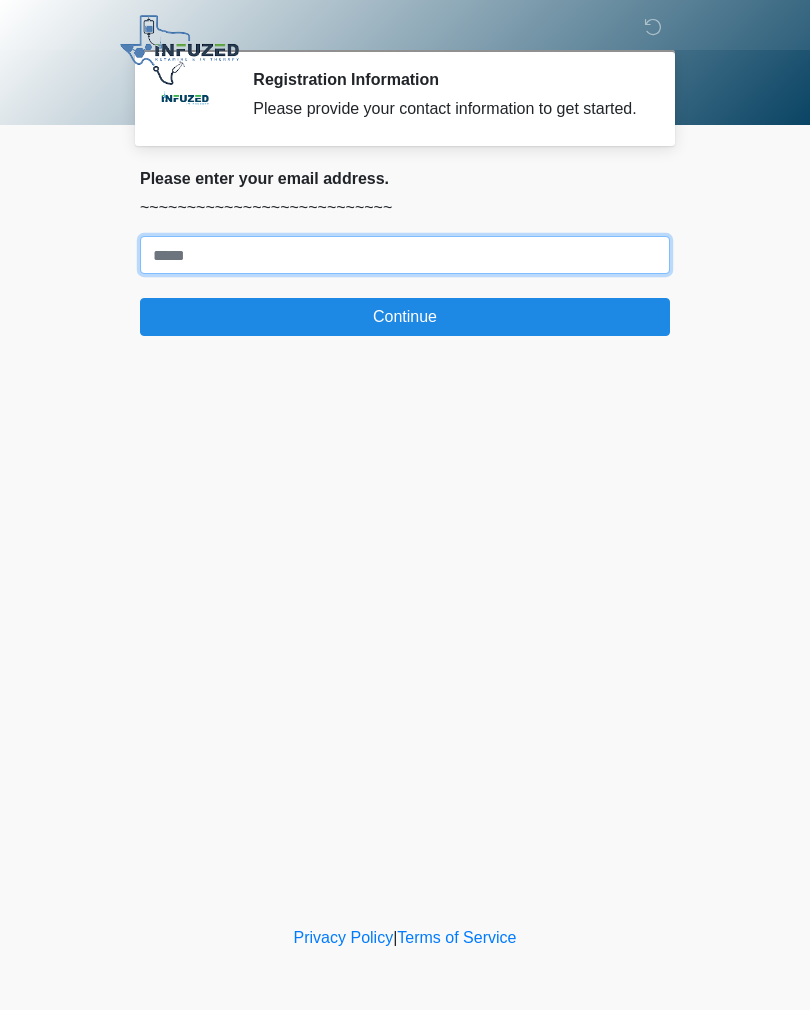 click on "Where should we email your treatment plan?" at bounding box center [405, 255] 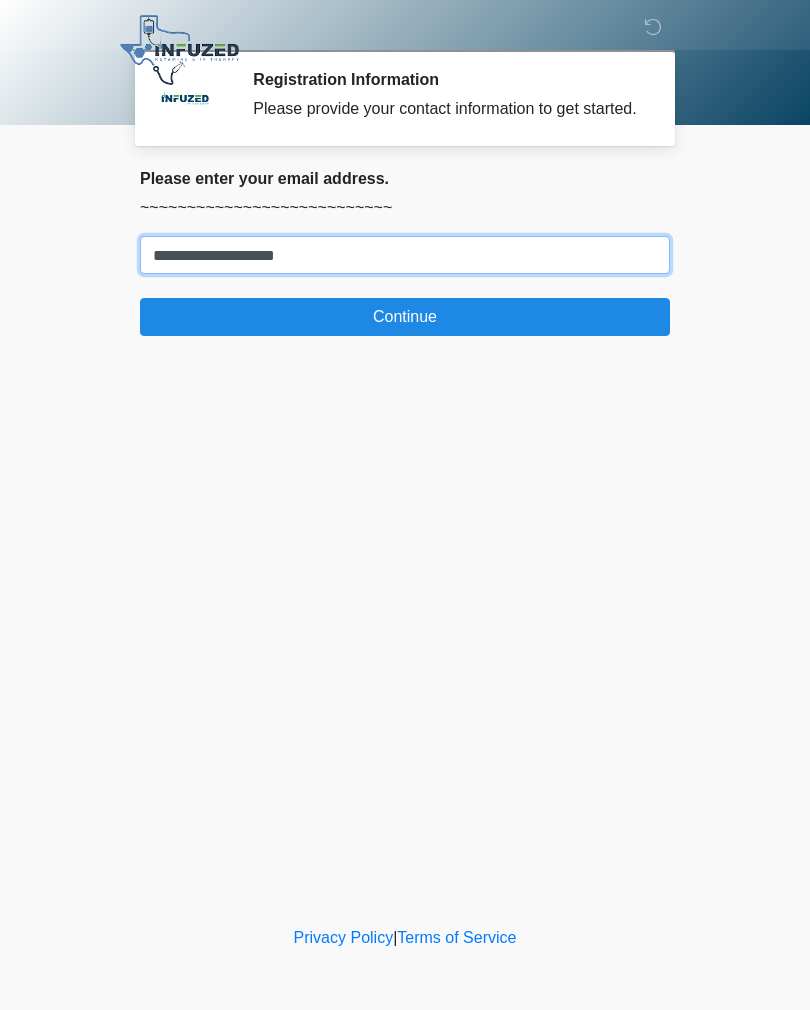 type on "**********" 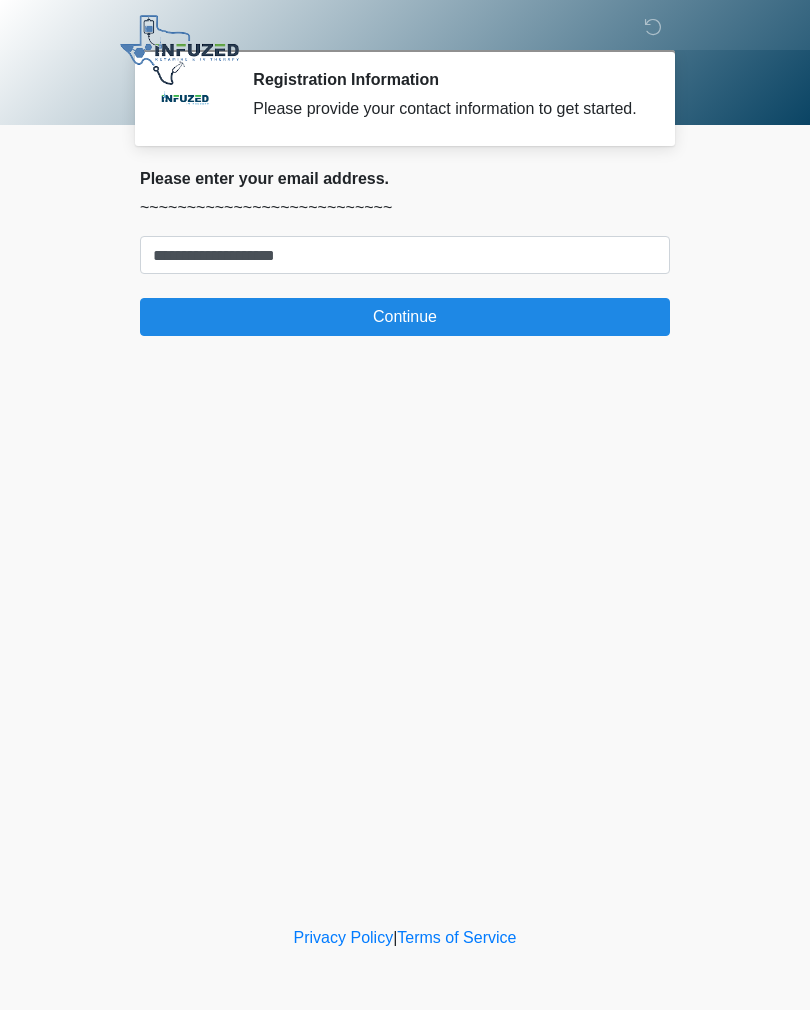 click on "Continue" at bounding box center [405, 317] 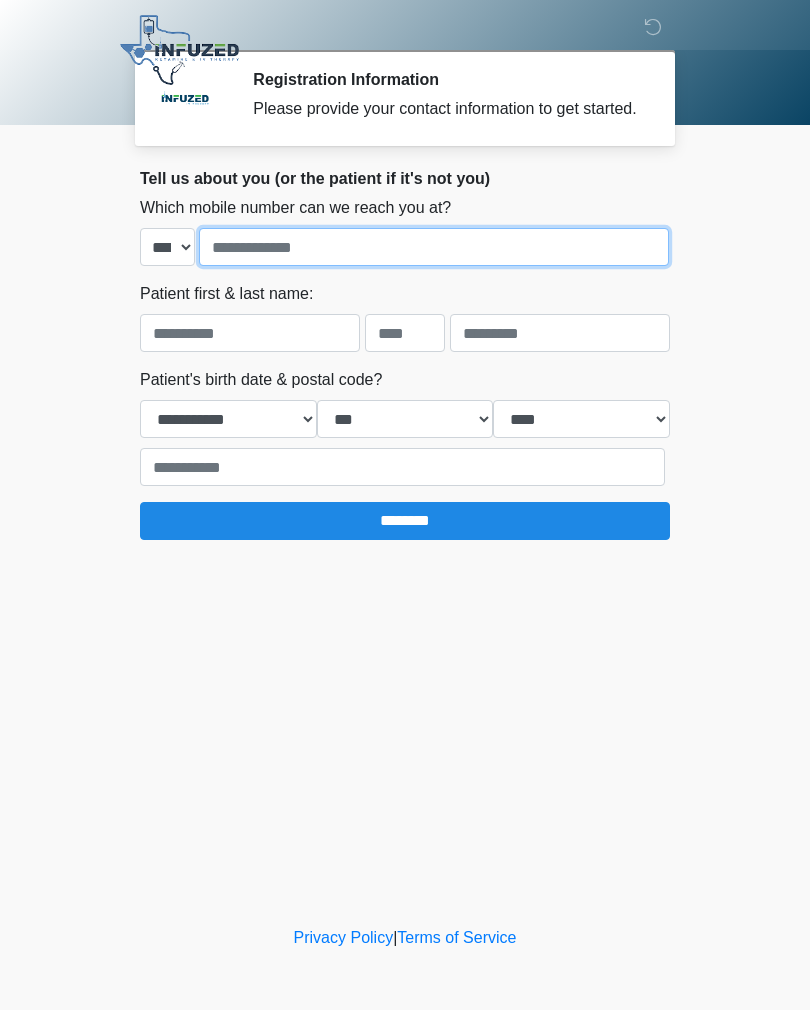 click at bounding box center (434, 247) 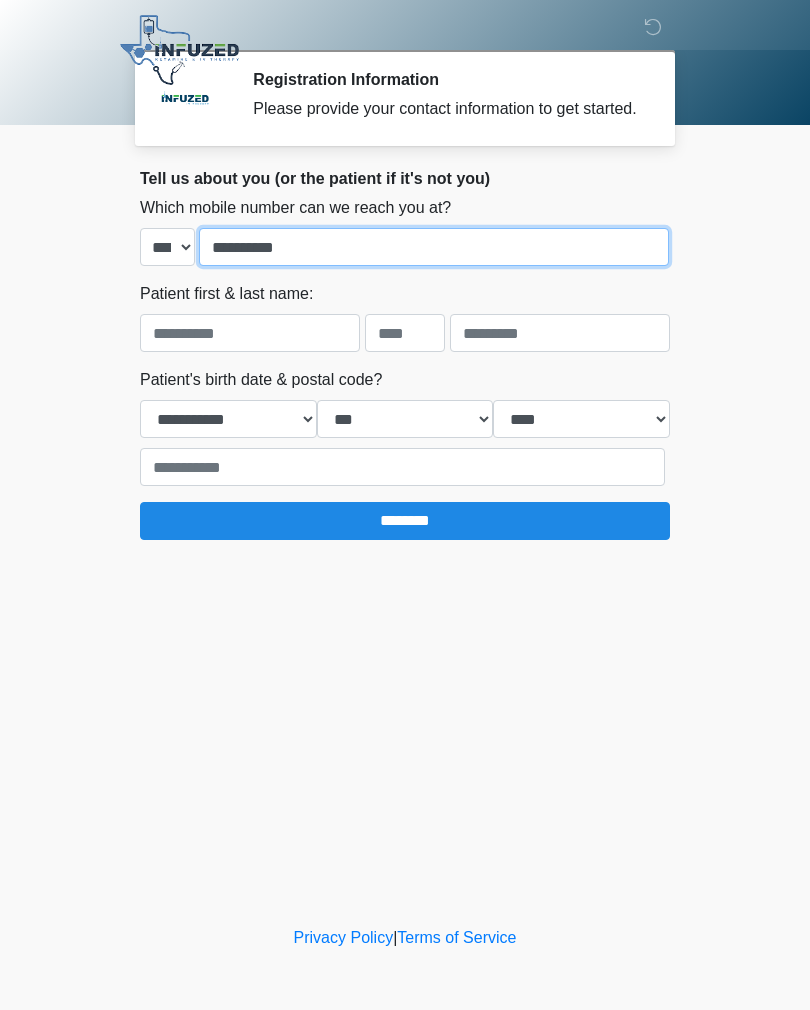 type on "**********" 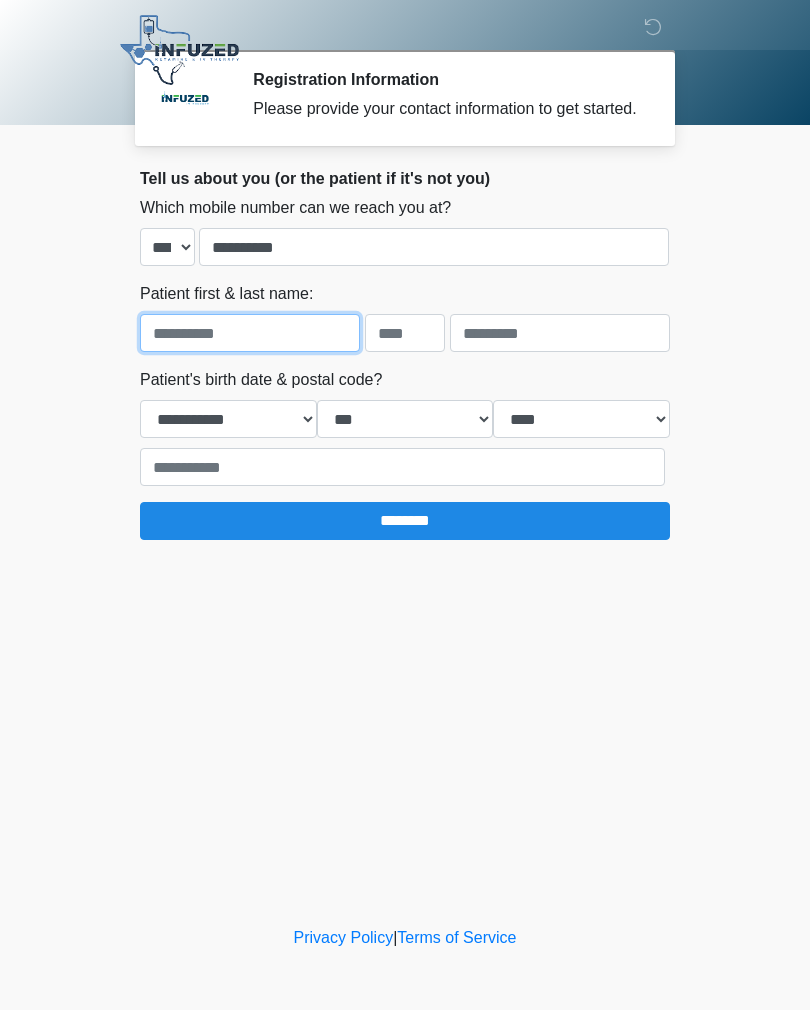 click at bounding box center (250, 333) 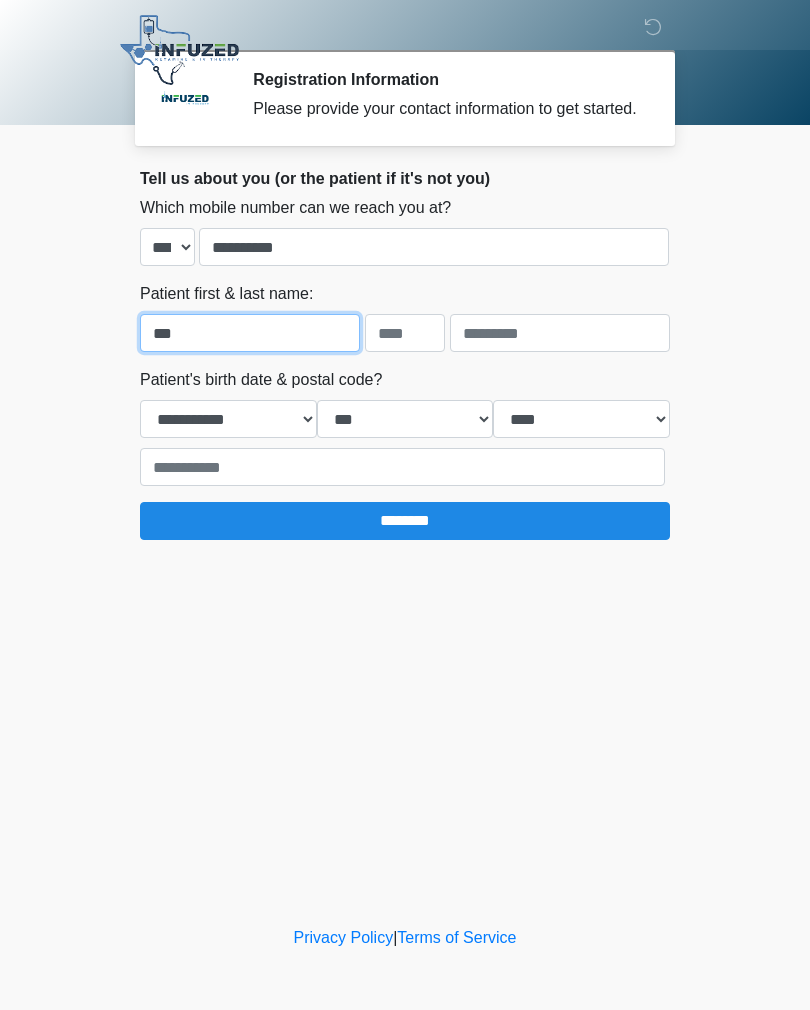 type on "***" 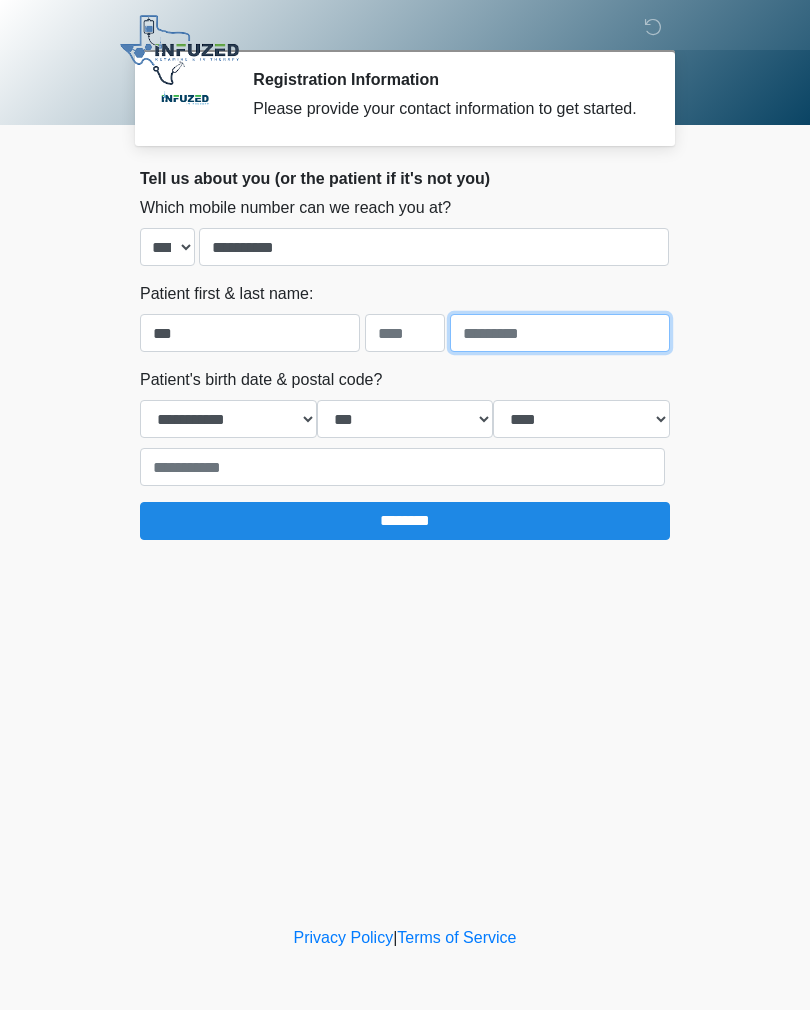 click at bounding box center (560, 333) 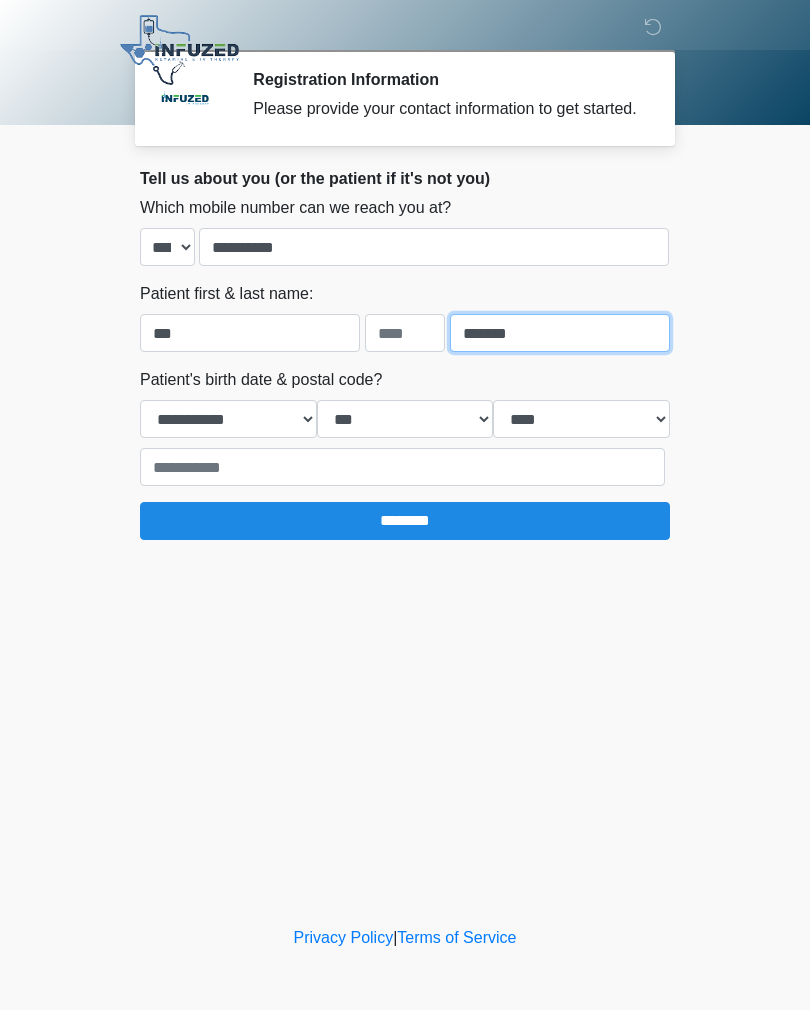 type on "*******" 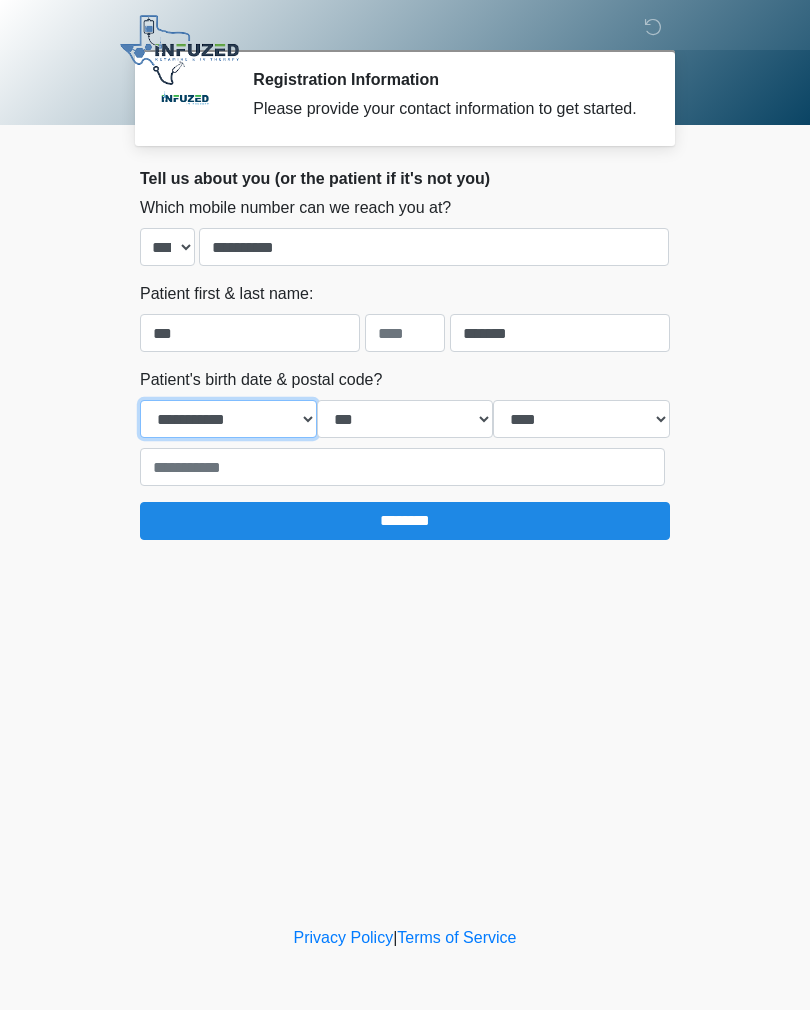 click on "**********" at bounding box center [228, 419] 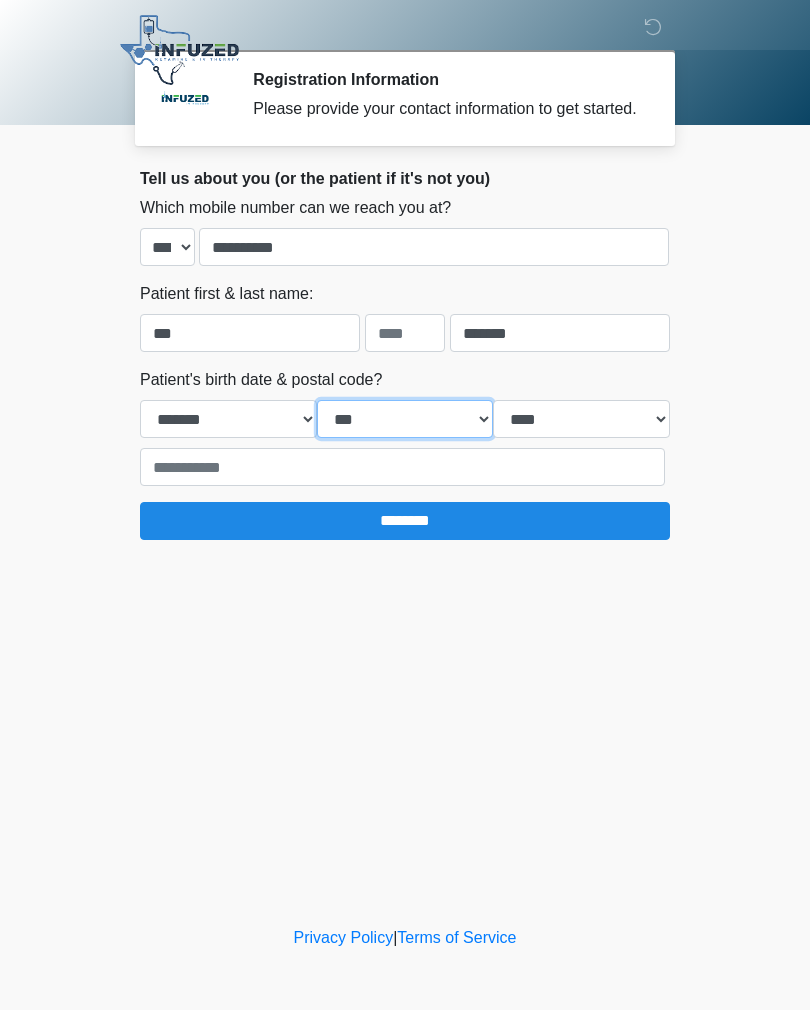 click on "***
*
*
*
*
*
*
*
*
*
**
**
**
**
**
**
**
**
**
**
**
**
**
**
**
**
**
**
**
**
**
**" at bounding box center [405, 419] 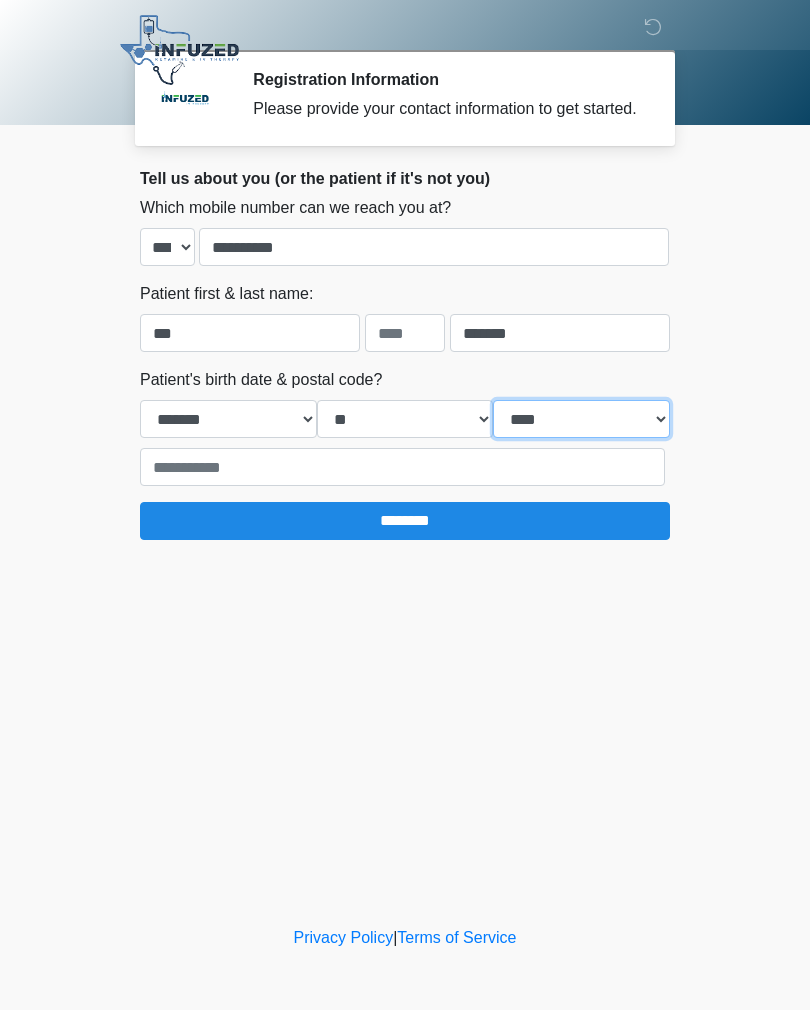 click on "****
****
****
****
****
****
****
****
****
****
****
****
****
****
****
****
****
****
****
****
****
****
****
****
****
****
****
****
****
****
****
****
****
****
****
****
****
****
****
****
****
****
****
****
****
****
****
****
****
****
****
****
****
****
****
****
****
****
****
****
****
****
****
****
****
****
****
****
****
****
****
****
****
****
****
****
****
****
****
****
****
****
****
****
****
****
****
****
****
****
****
****
****
****
****
****
****
****
****
****
****
****" at bounding box center (581, 419) 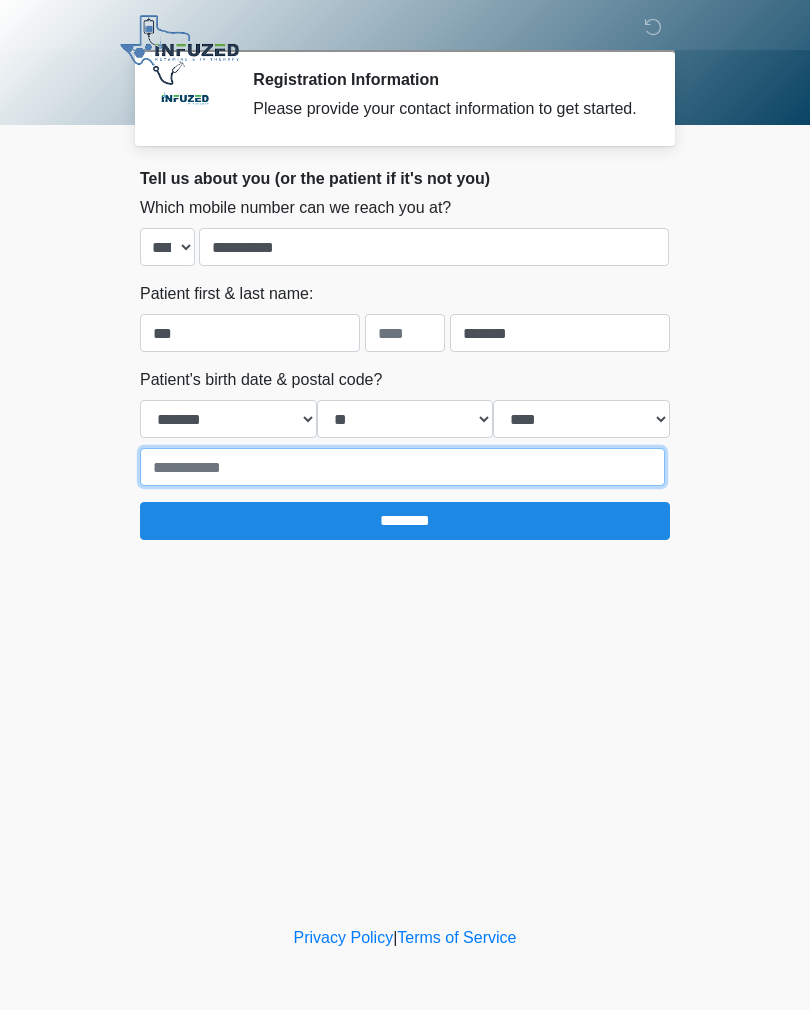 click at bounding box center [402, 467] 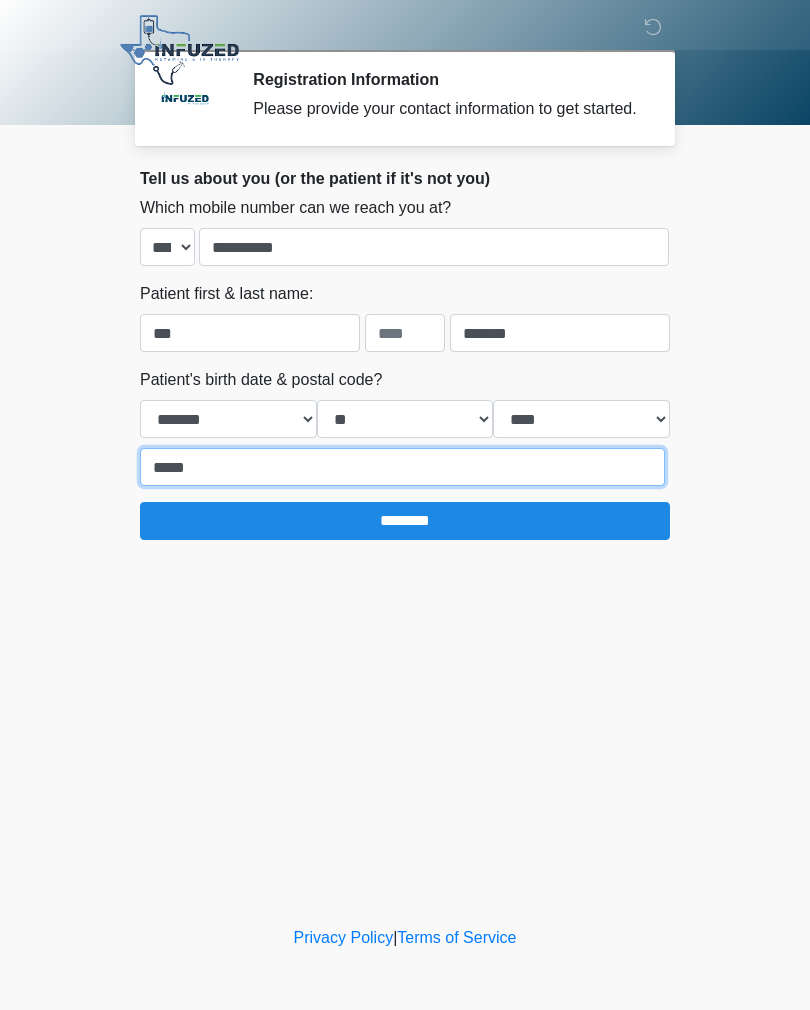 type on "*****" 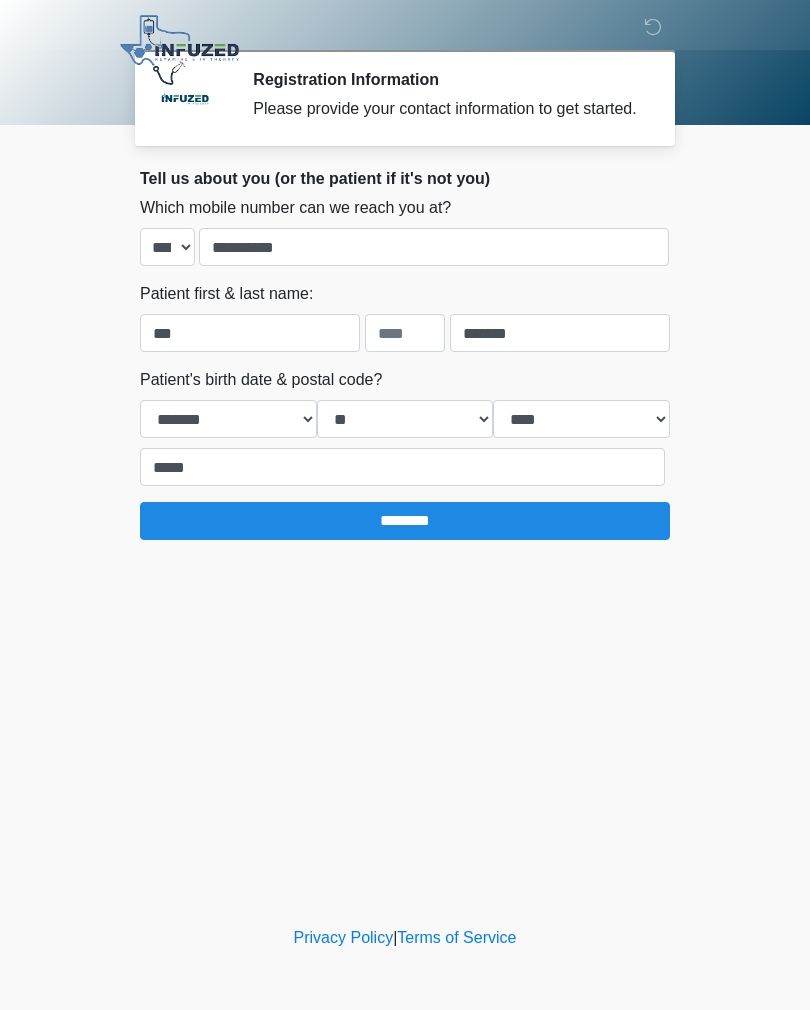 click on "********" at bounding box center [405, 521] 